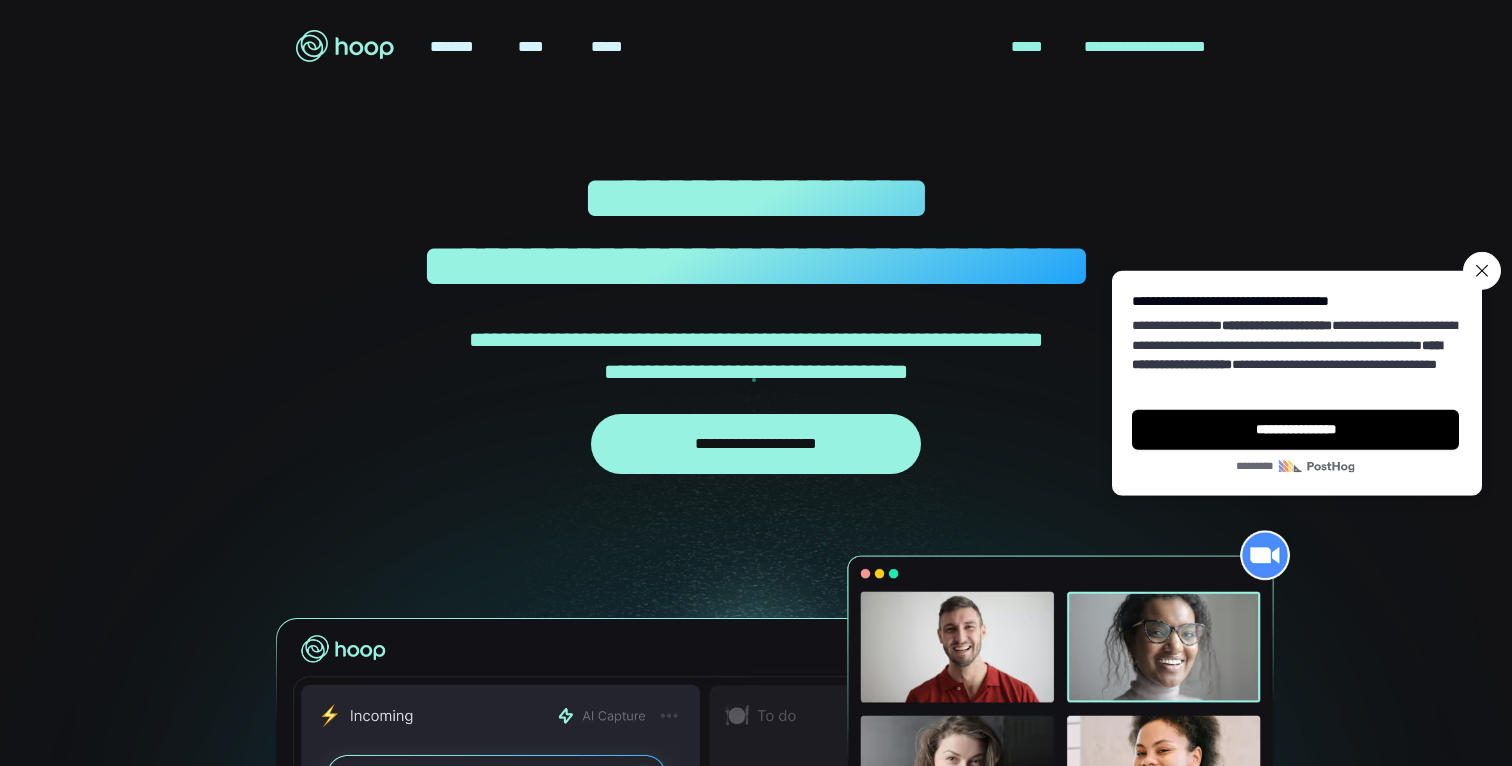 scroll, scrollTop: 0, scrollLeft: 0, axis: both 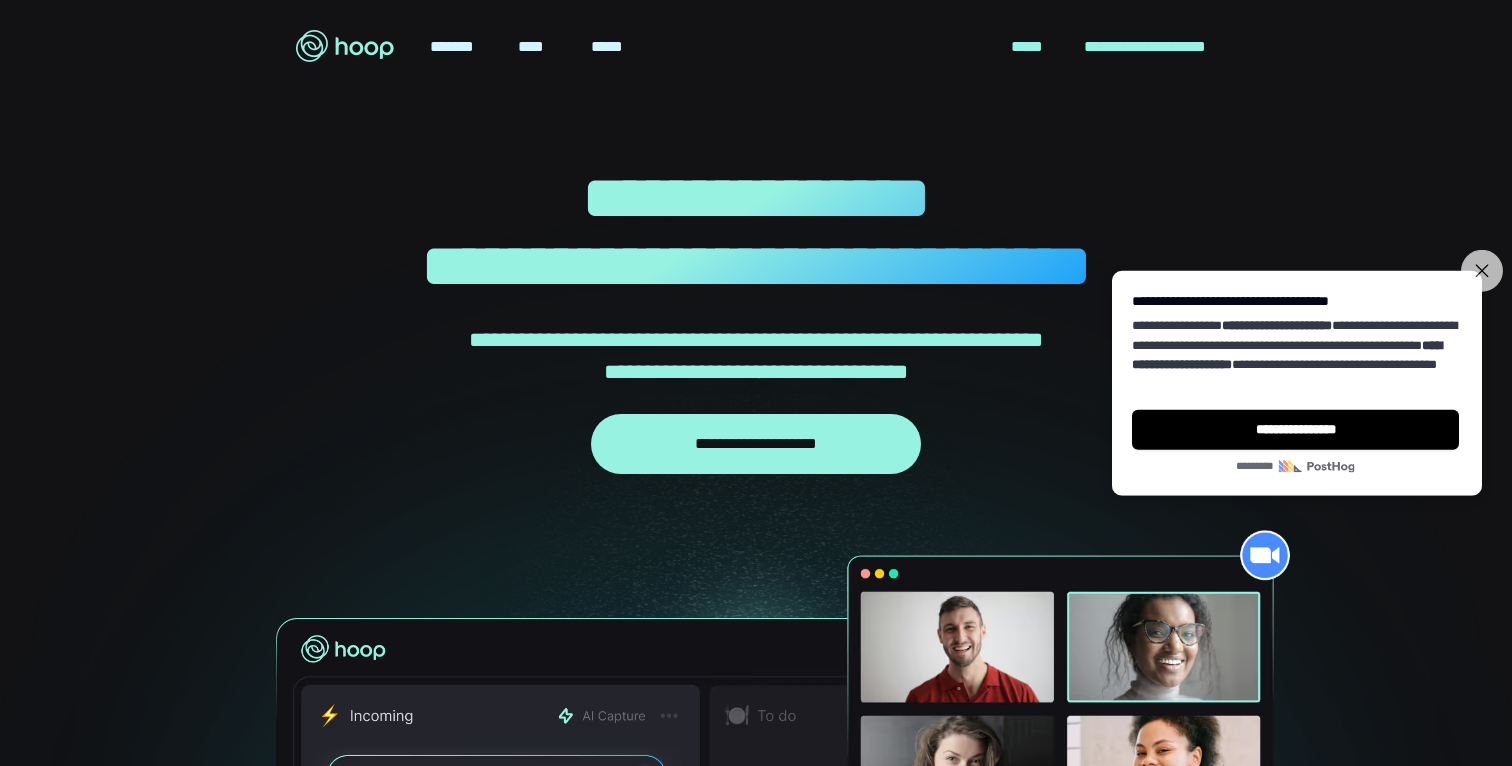 click on "**********" at bounding box center [1482, 271] 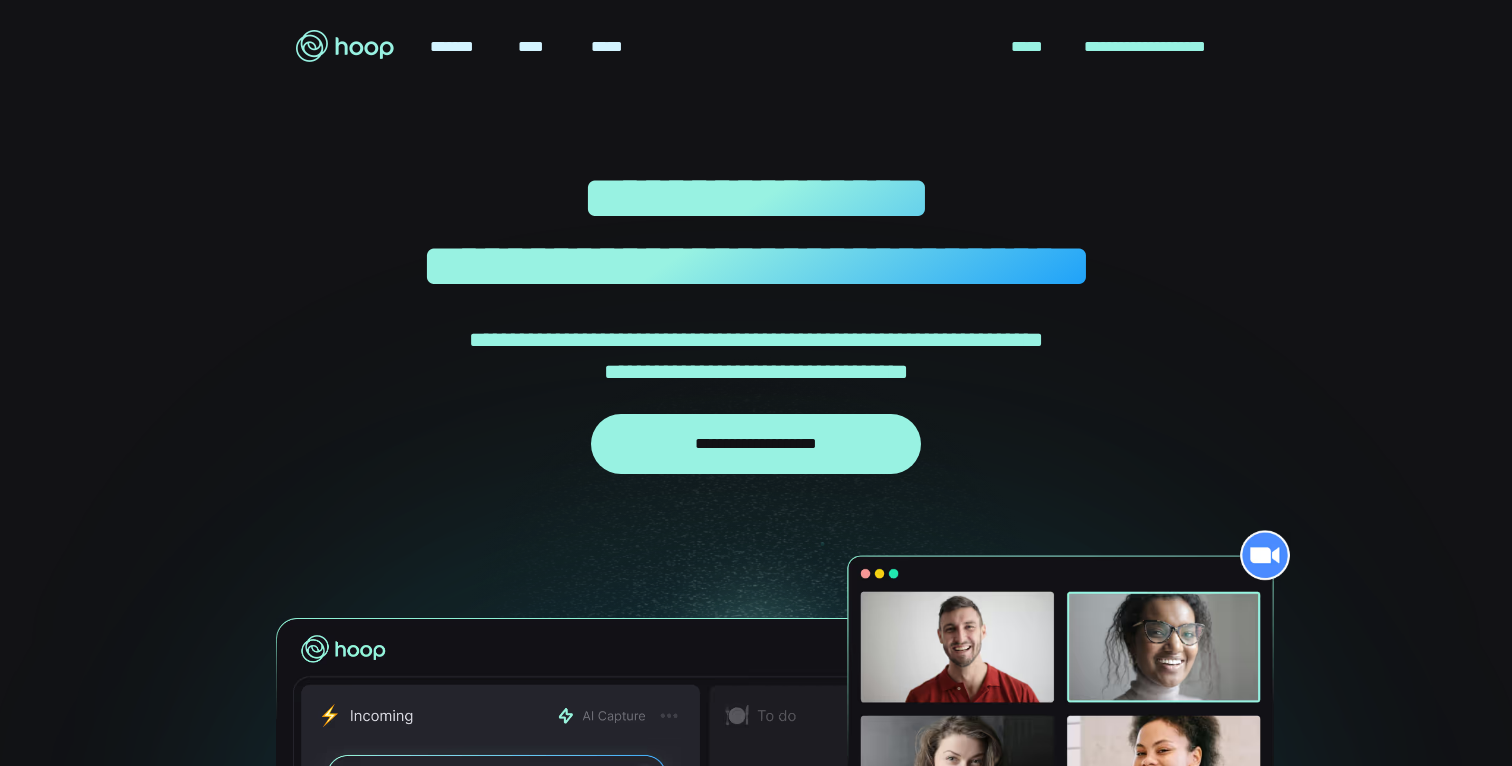 click on "**********" at bounding box center [756, 284] 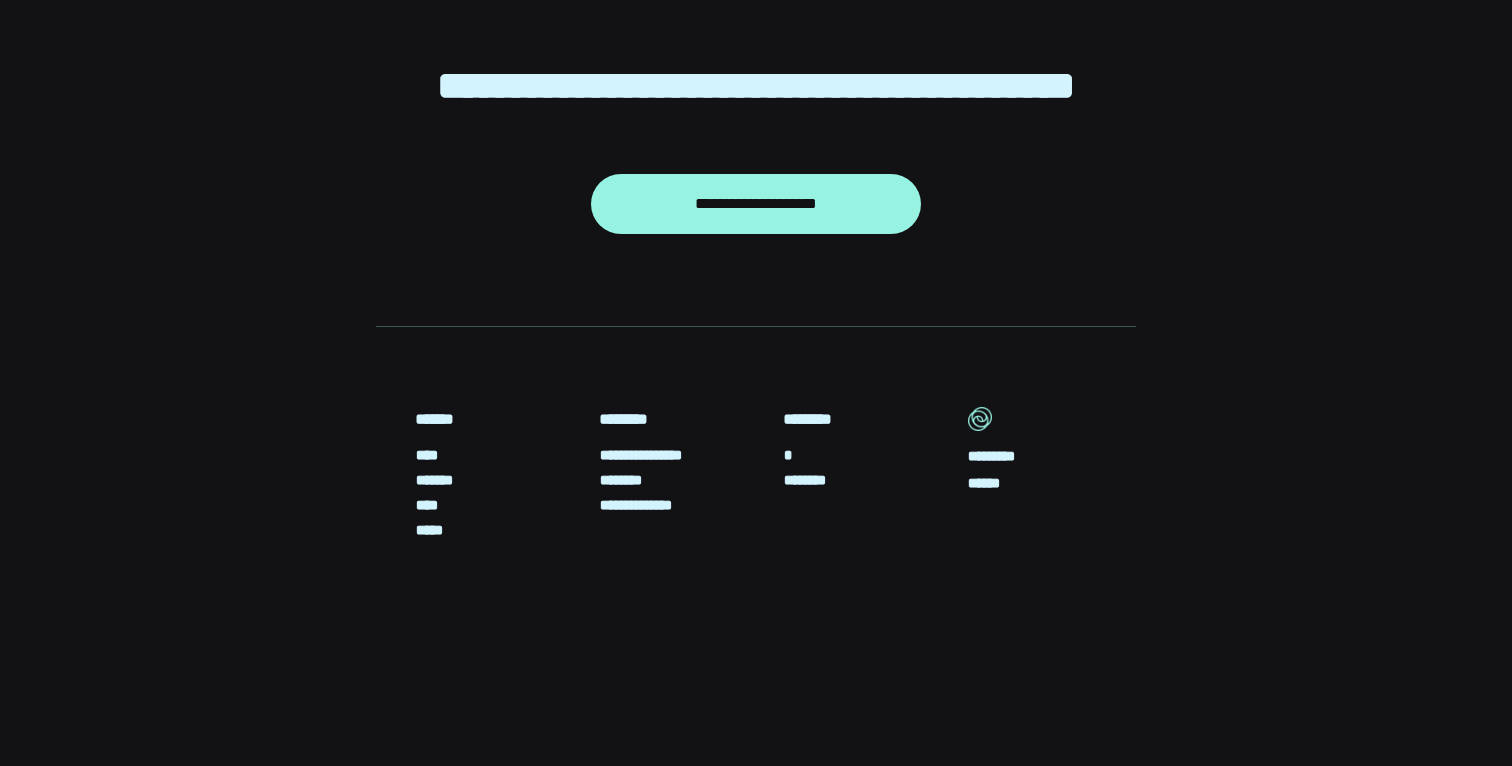 scroll, scrollTop: 6132, scrollLeft: 0, axis: vertical 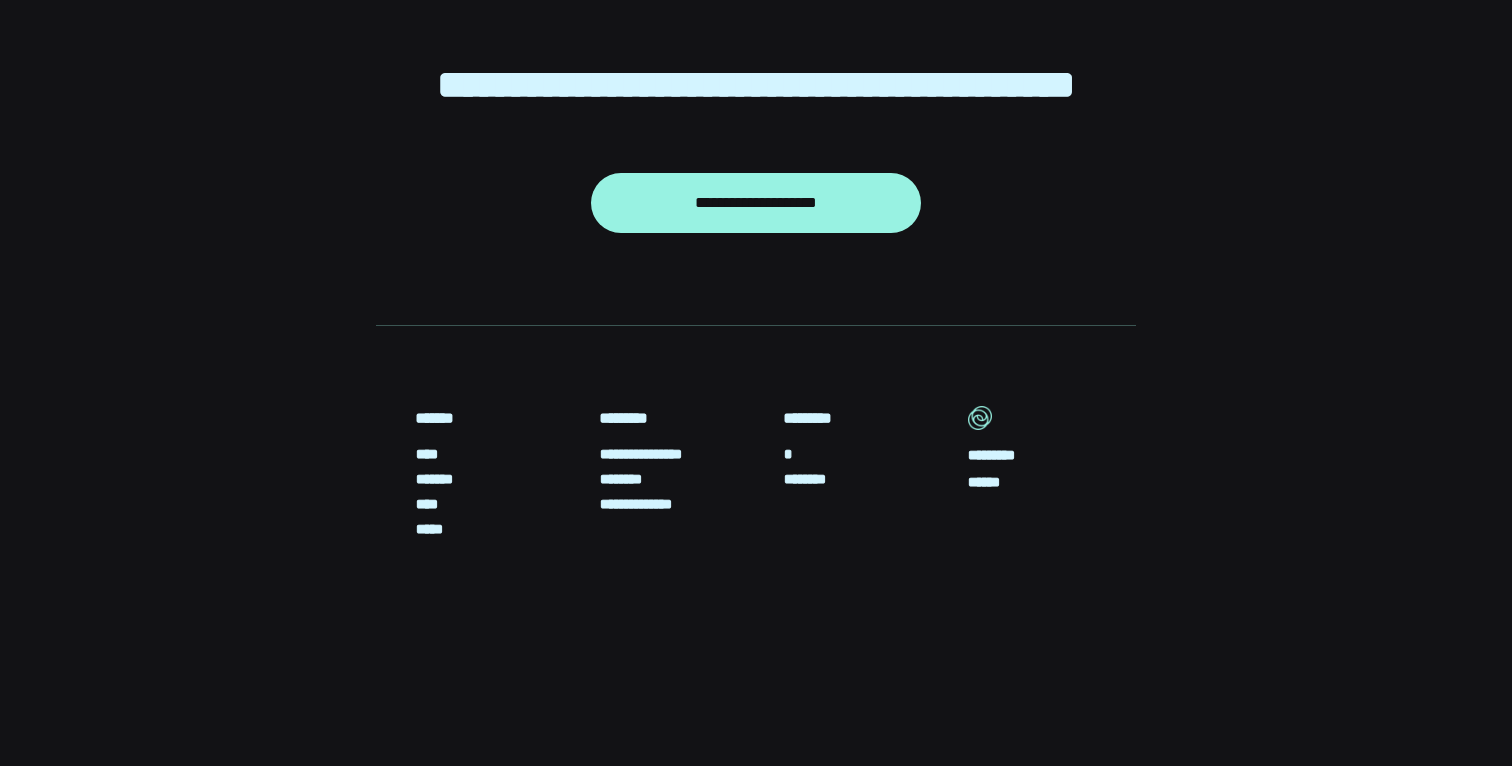 click on "**********" at bounding box center (756, 545) 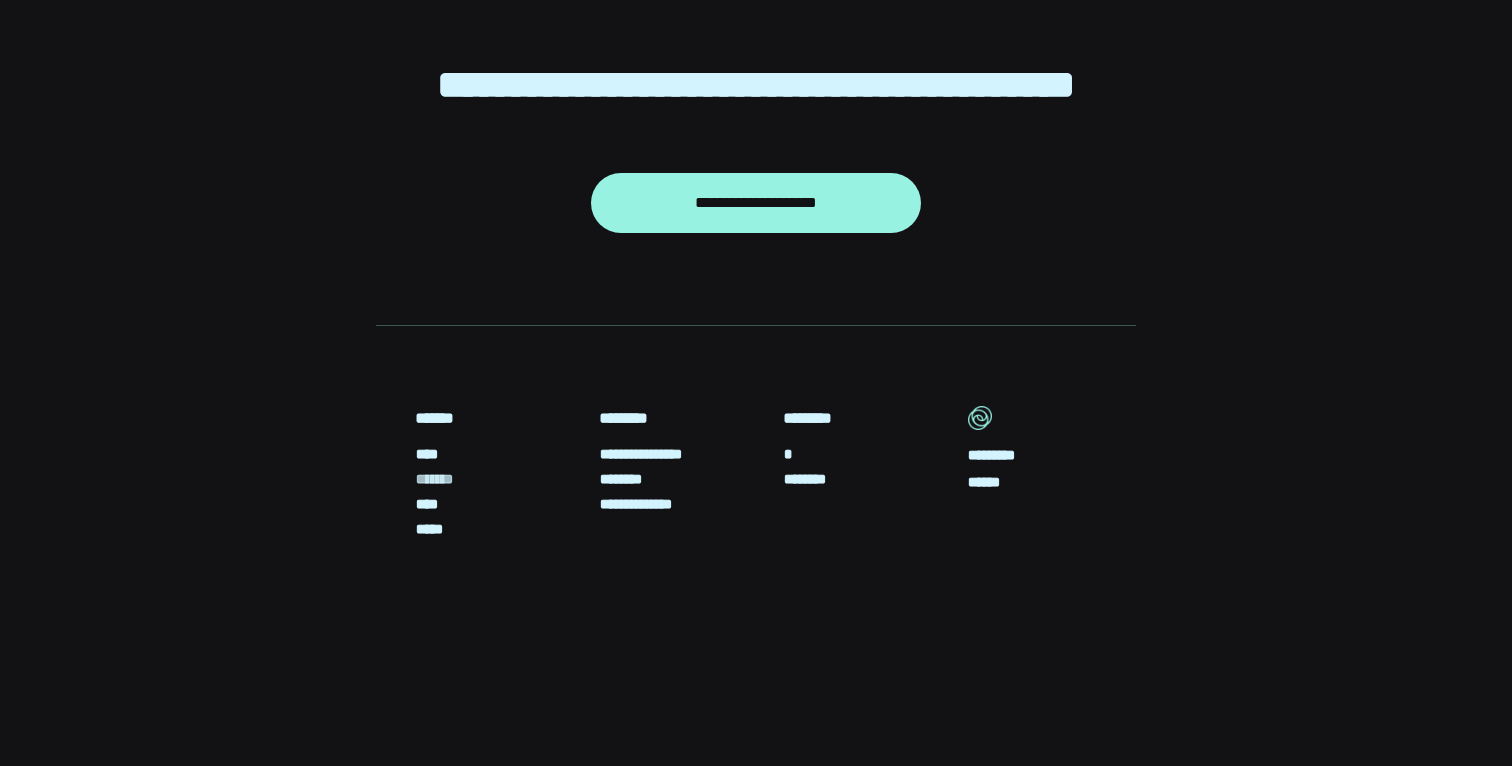click on "*******" at bounding box center [438, 479] 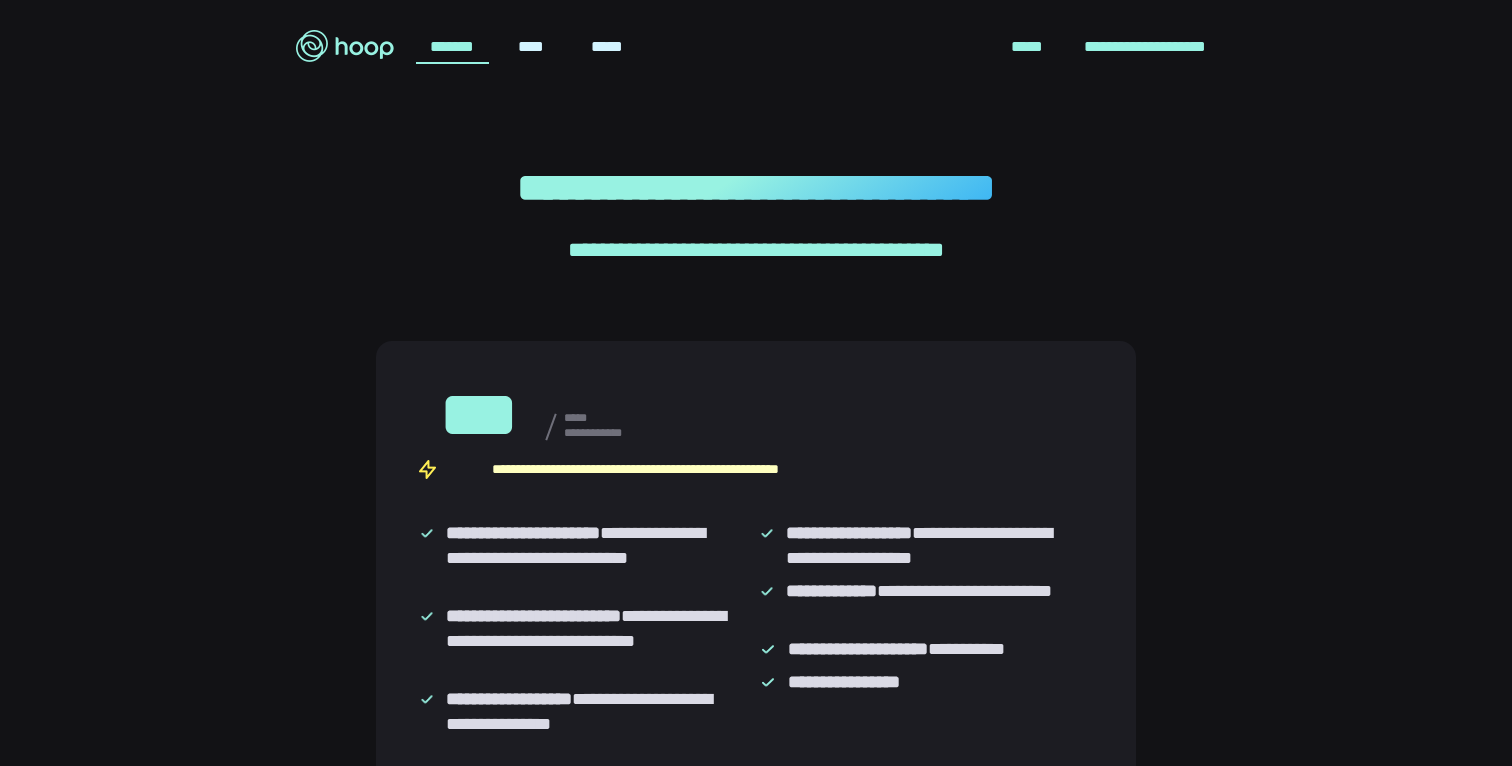 scroll, scrollTop: 0, scrollLeft: 0, axis: both 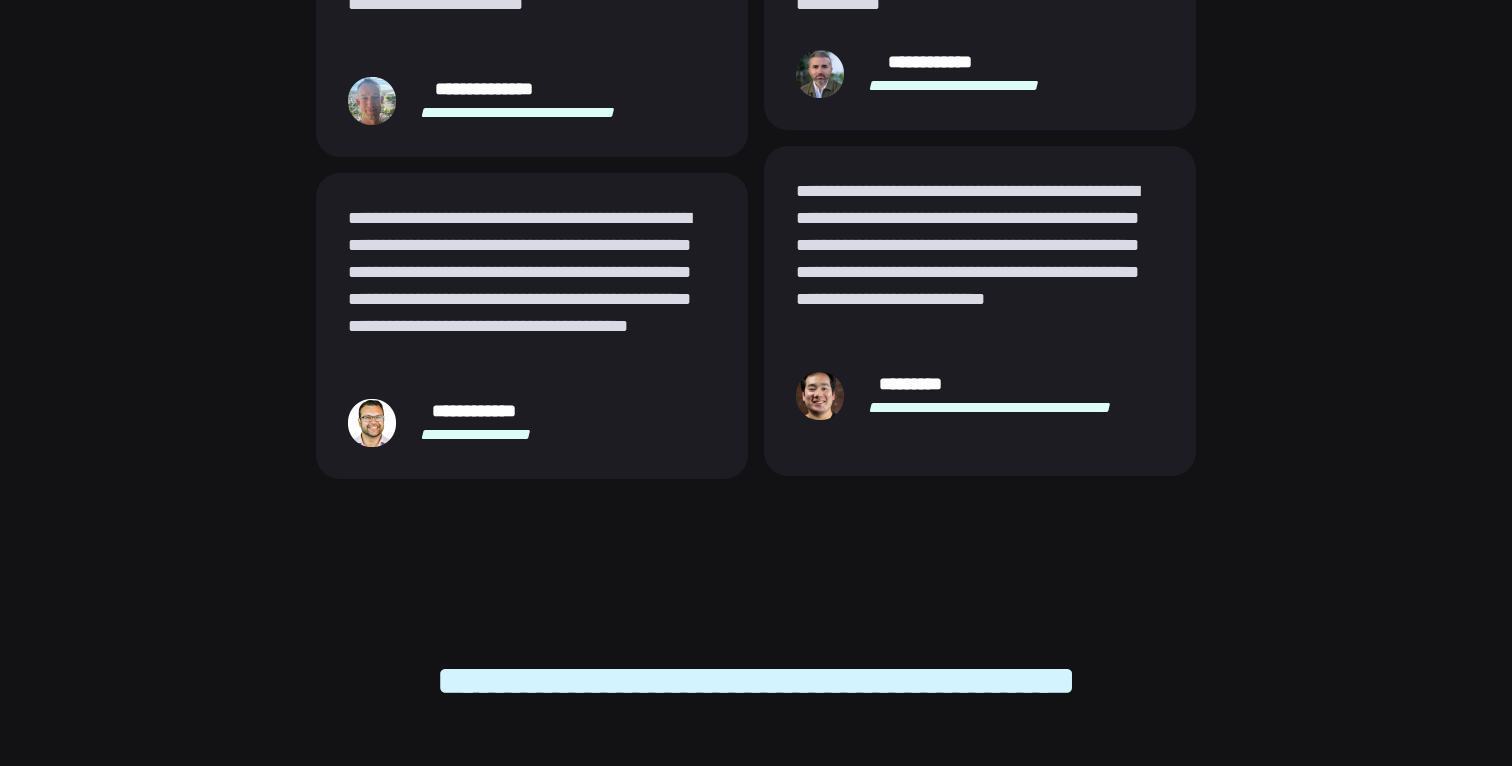 click on "**********" at bounding box center [532, 326] 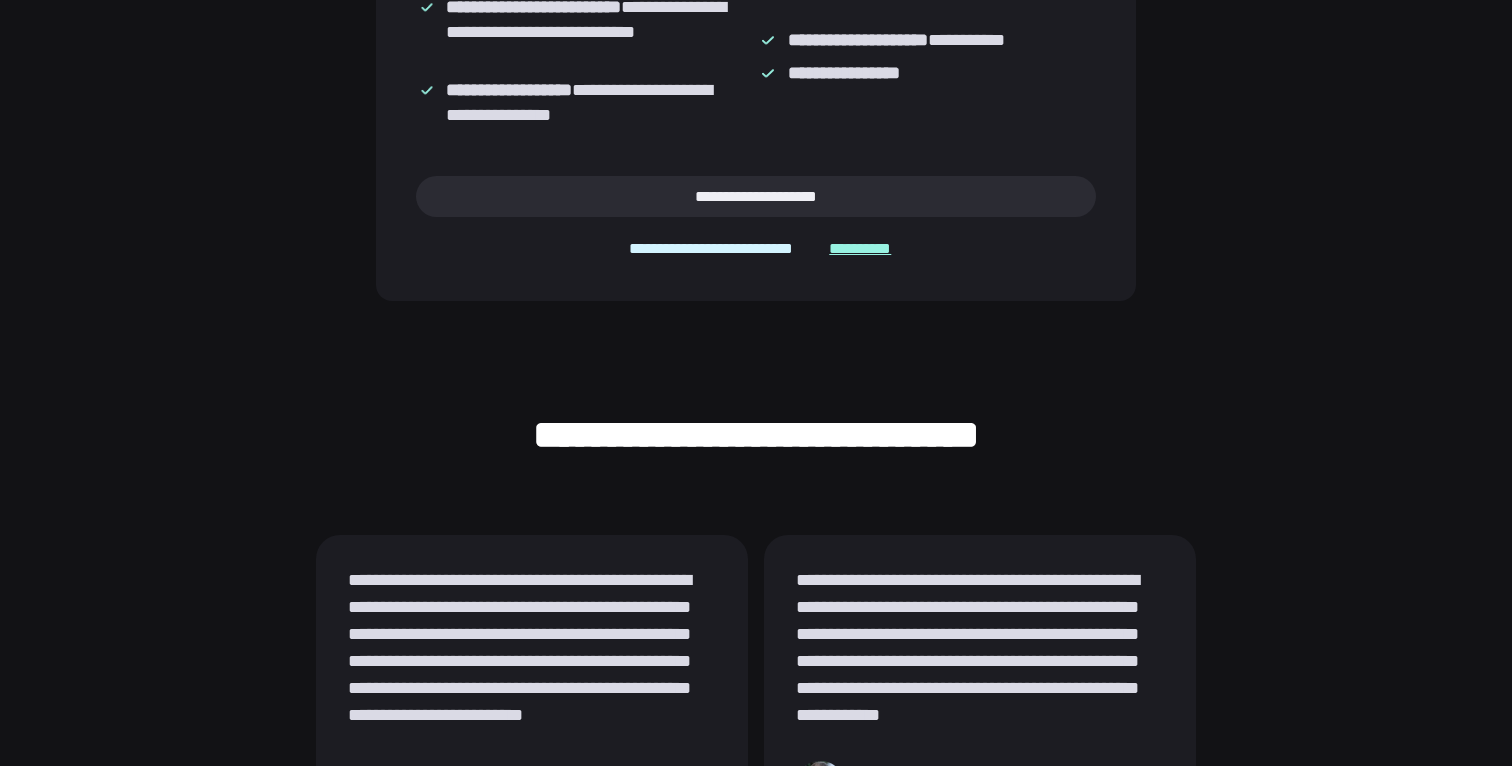 scroll, scrollTop: 0, scrollLeft: 0, axis: both 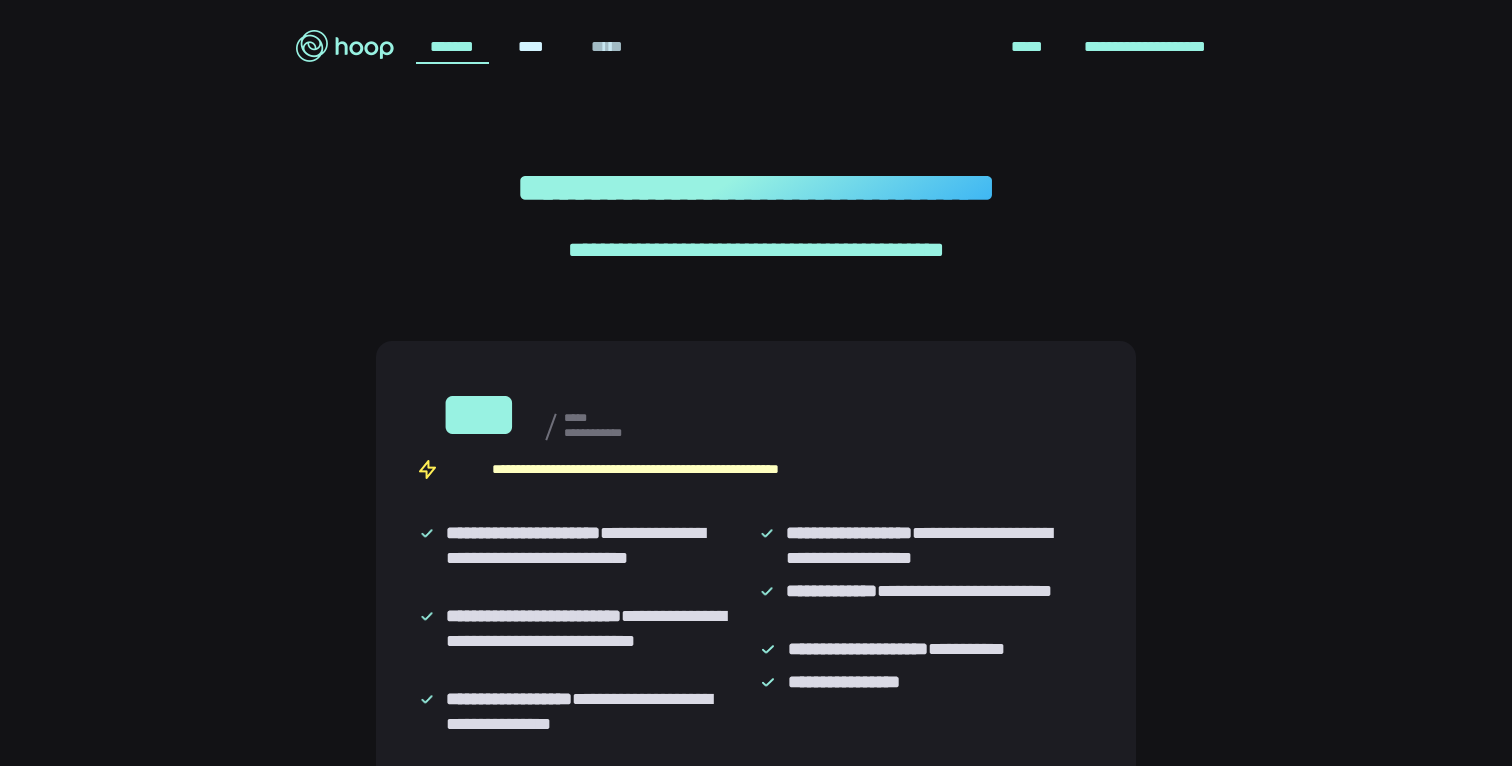 click on "*****" at bounding box center [606, 47] 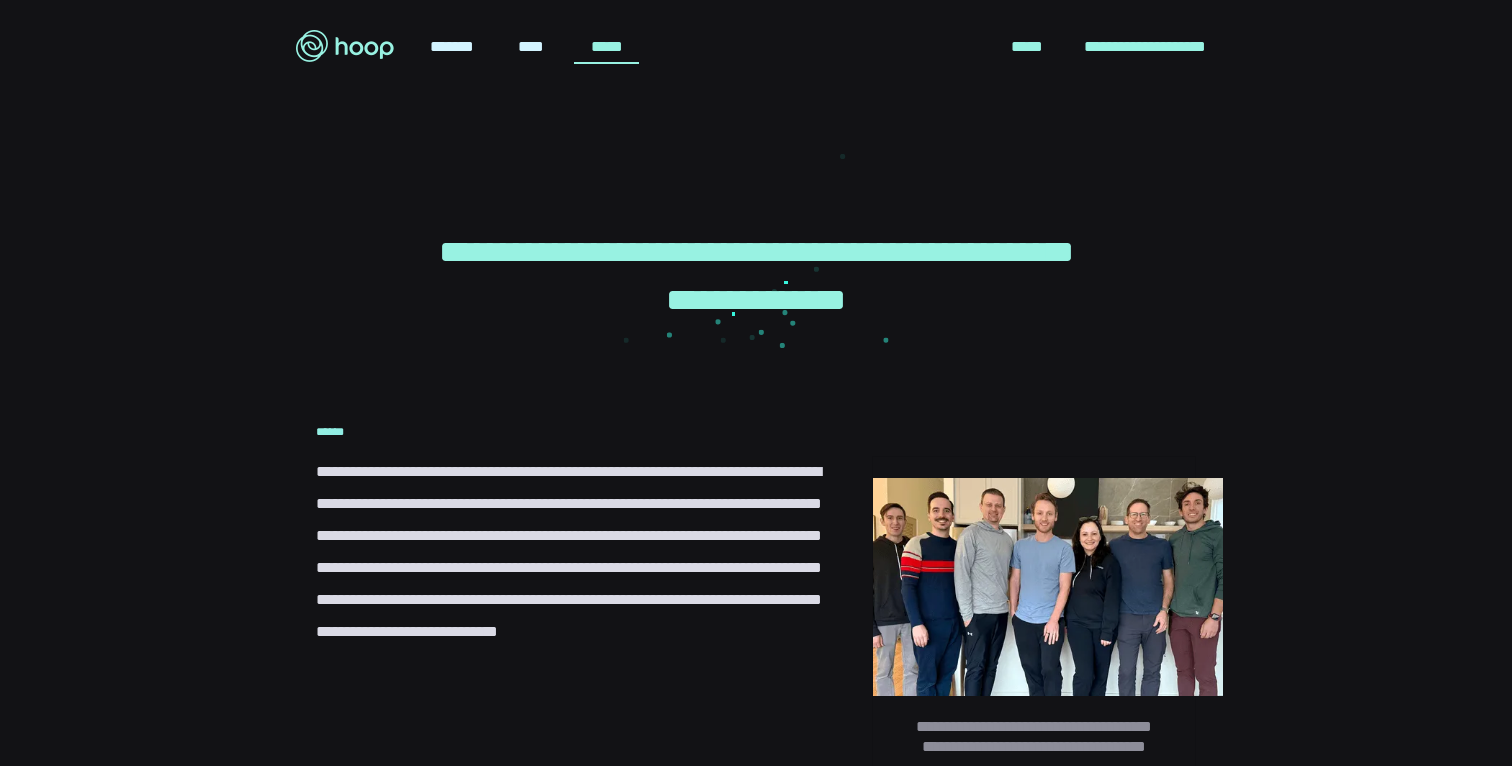 scroll, scrollTop: 0, scrollLeft: 0, axis: both 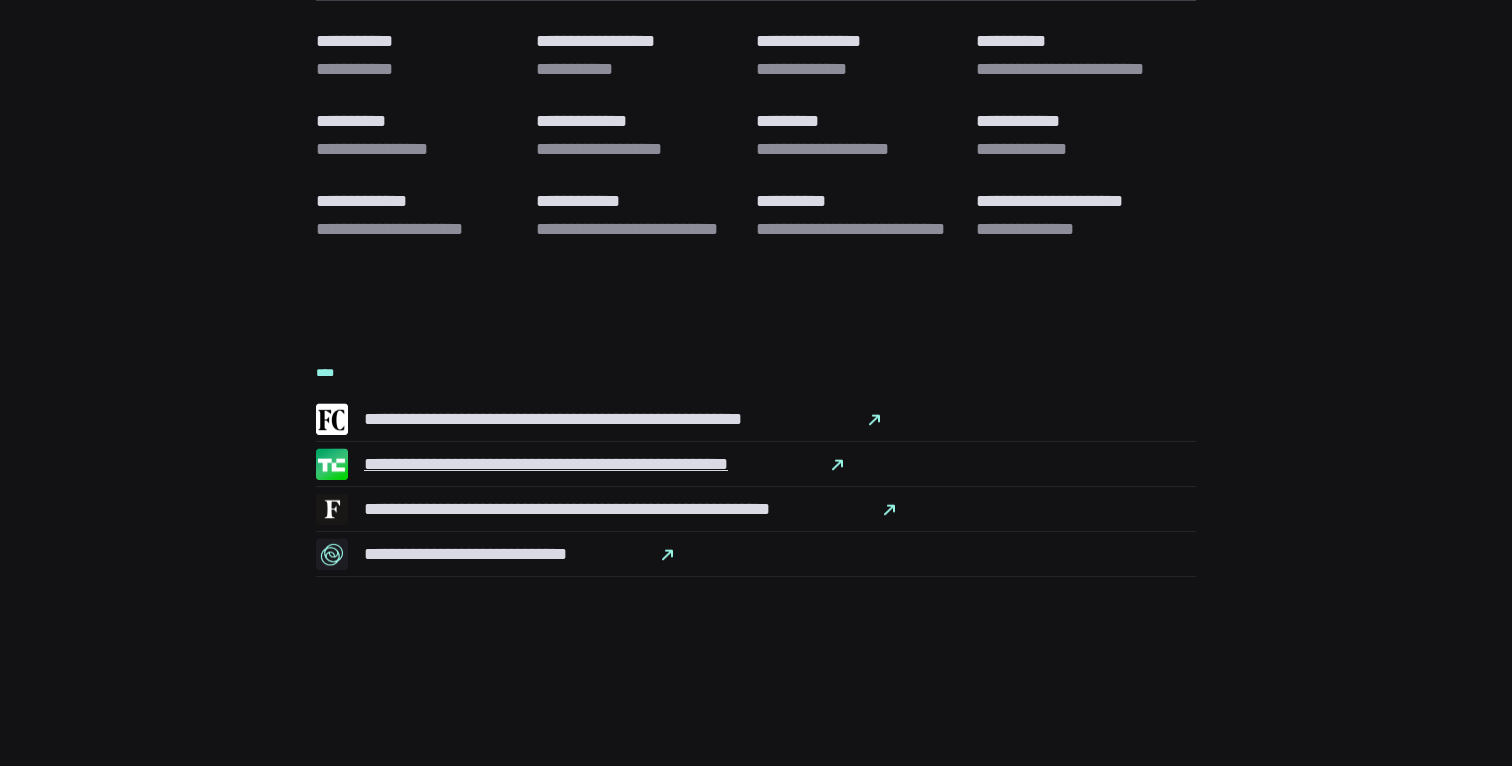click on "**********" at bounding box center (605, 464) 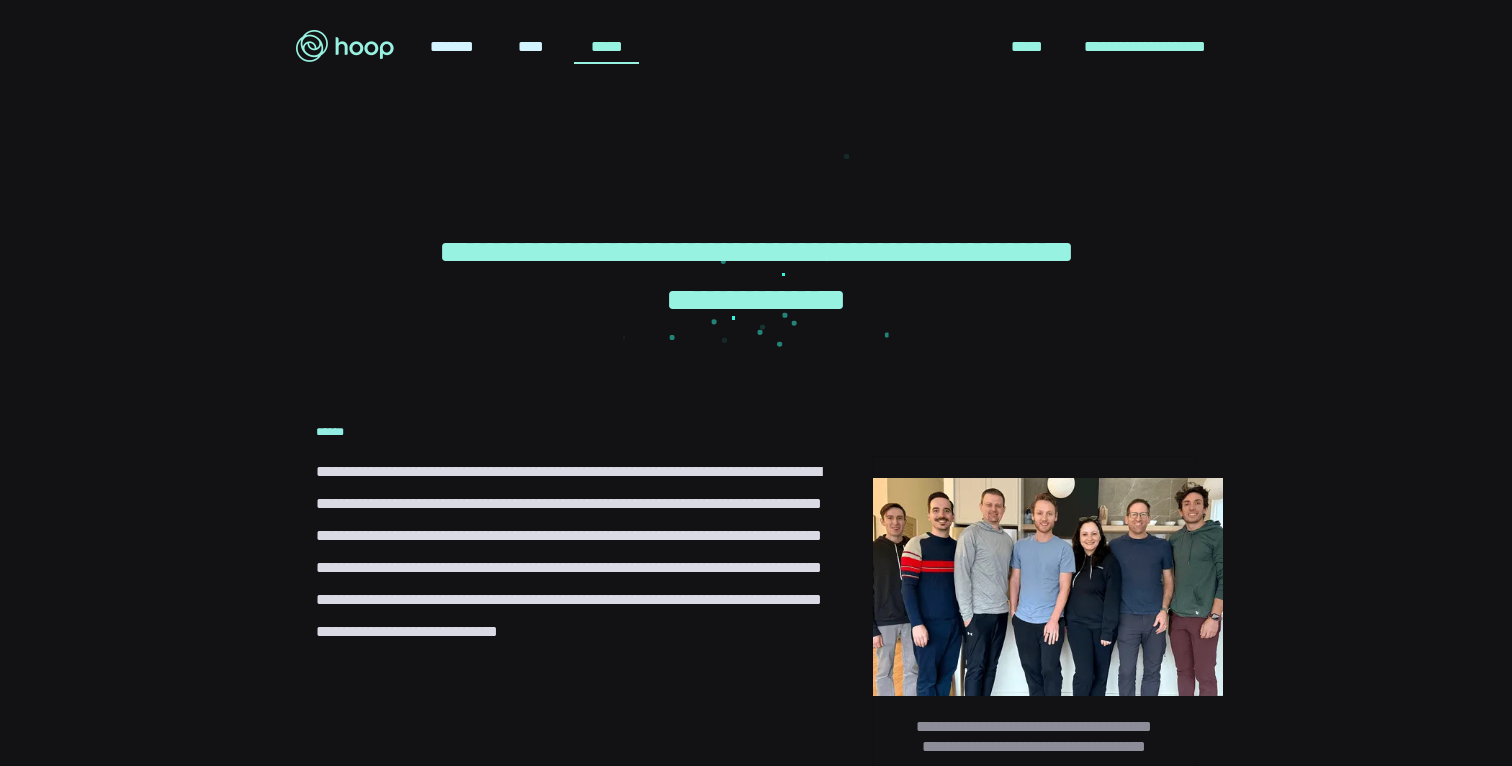scroll, scrollTop: 0, scrollLeft: 0, axis: both 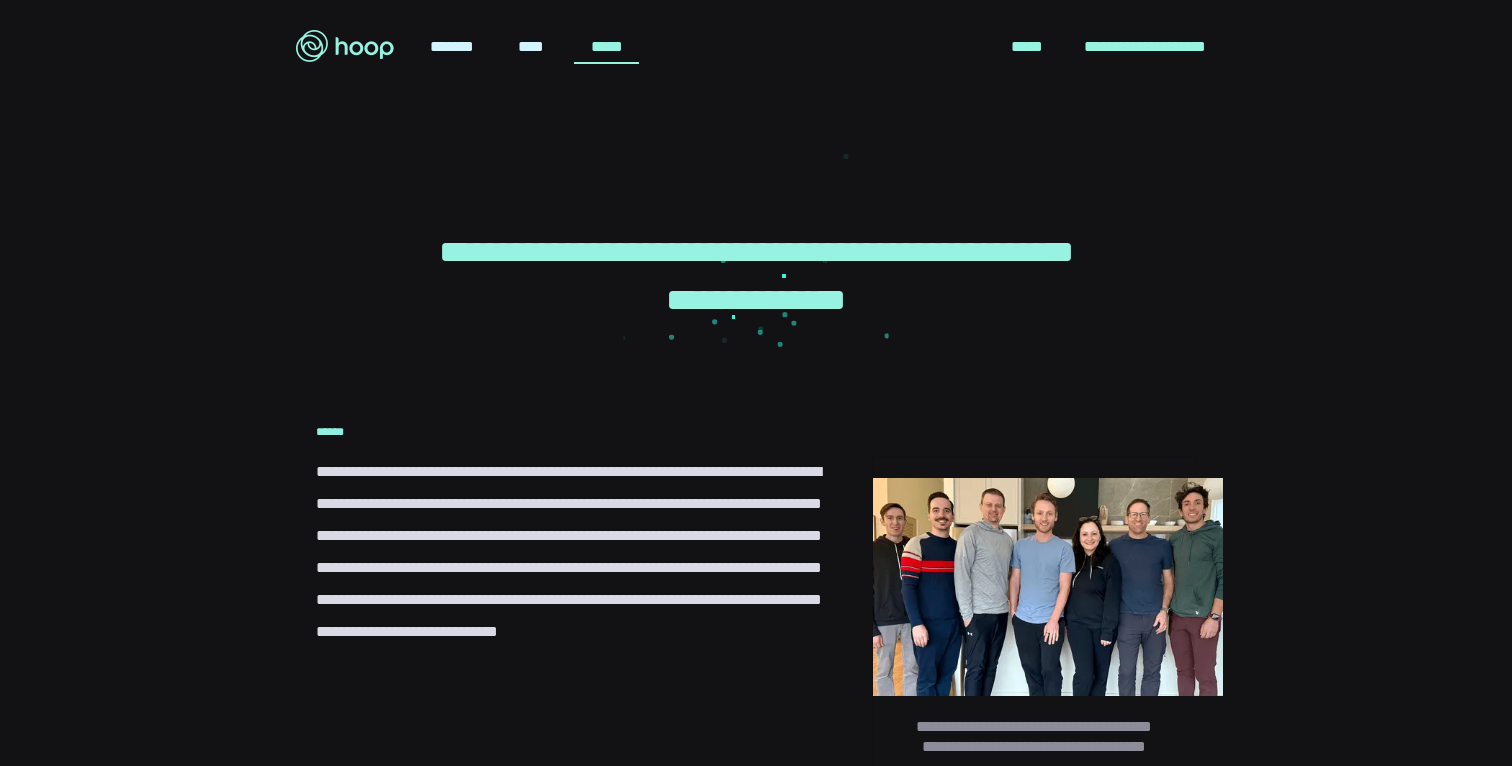 click at bounding box center (345, 46) 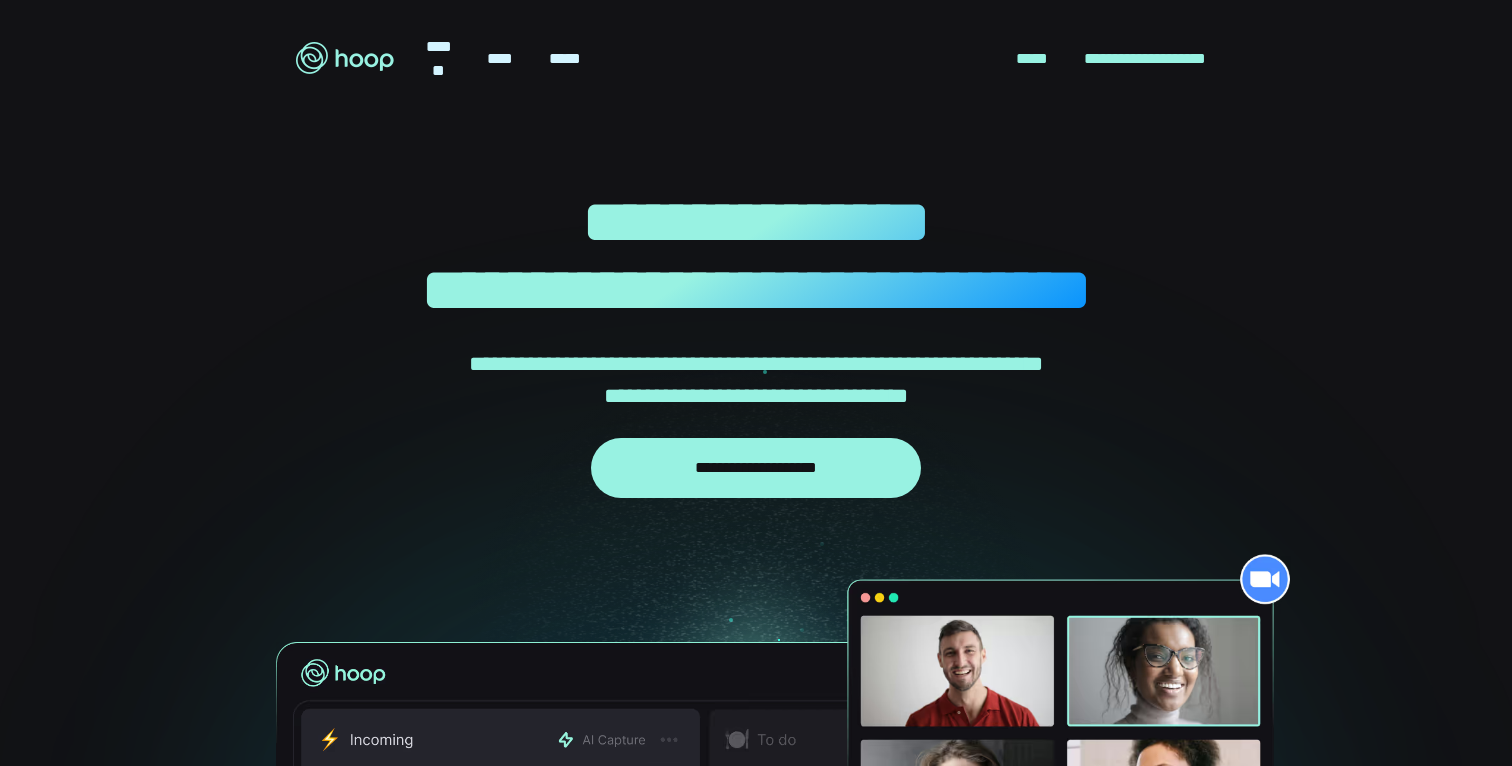 scroll, scrollTop: 0, scrollLeft: 0, axis: both 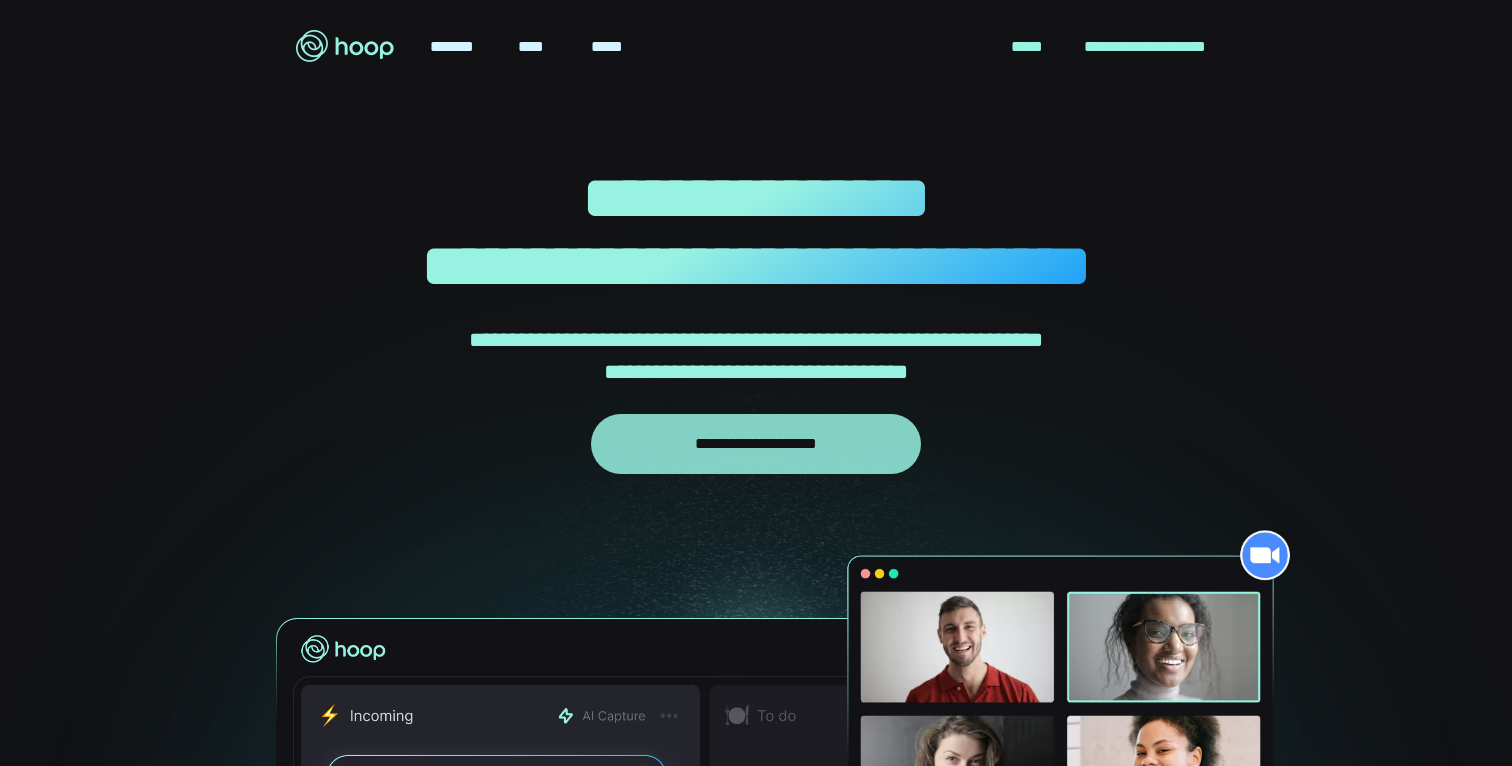click on "**********" at bounding box center [756, 444] 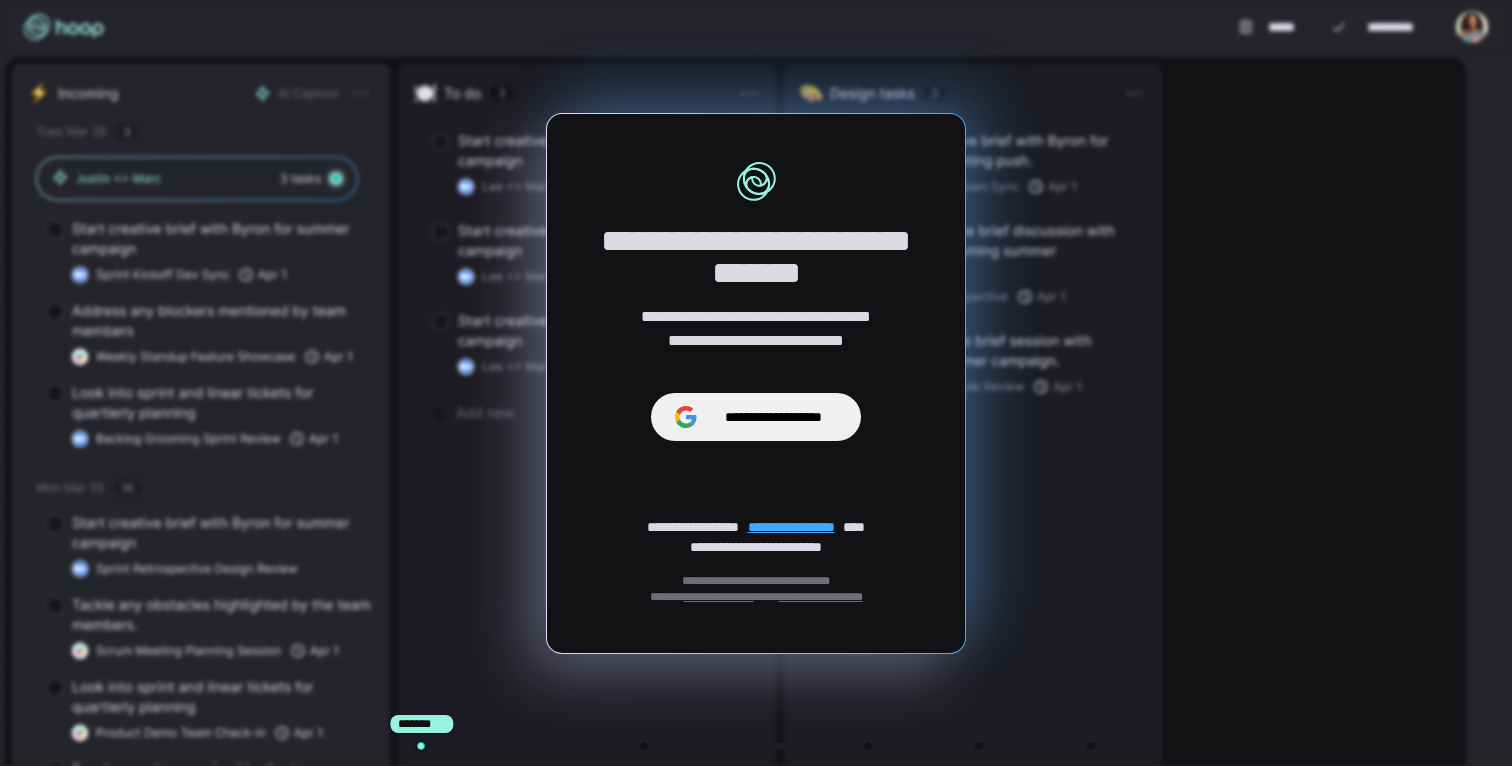 scroll, scrollTop: 0, scrollLeft: 0, axis: both 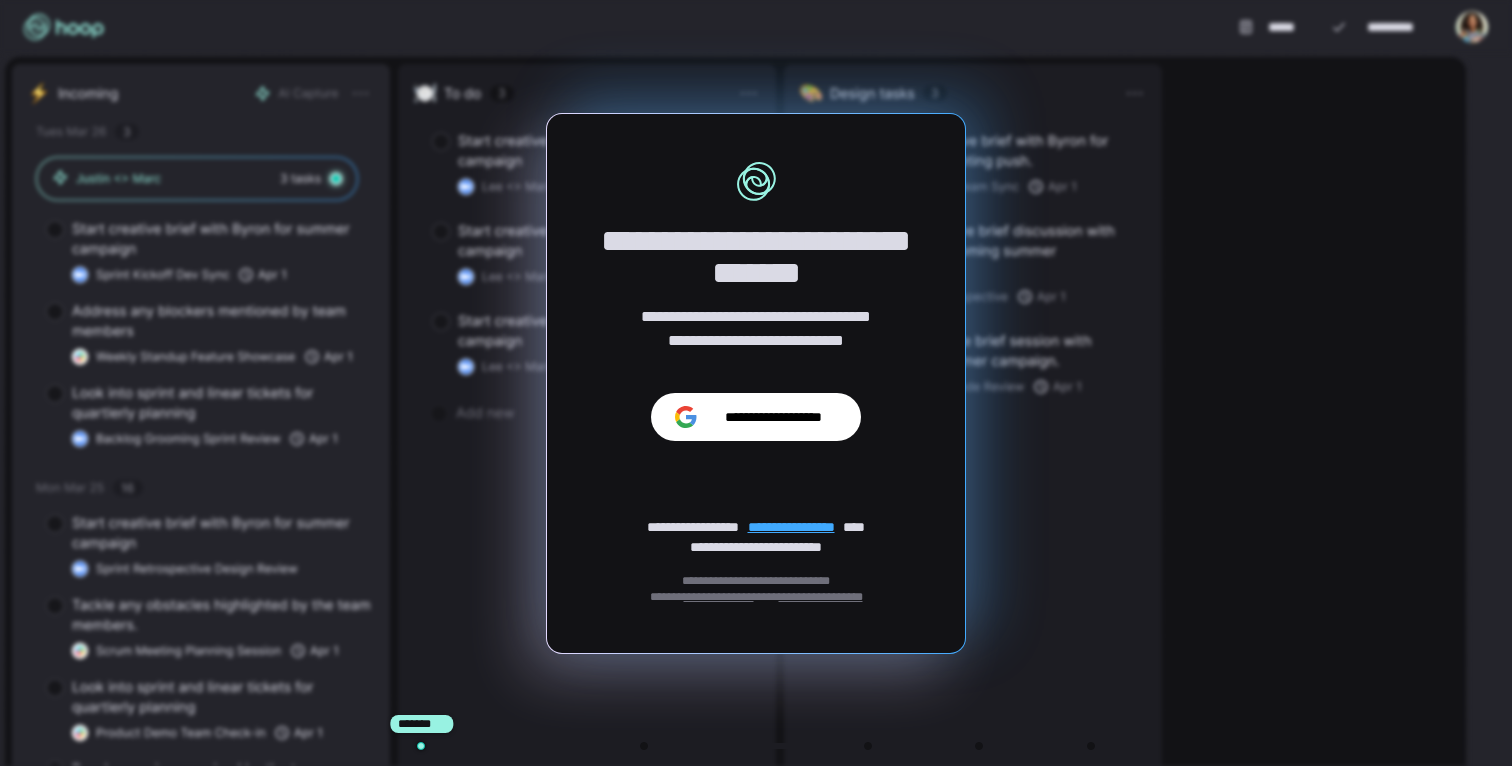 click on "**********" at bounding box center (773, 417) 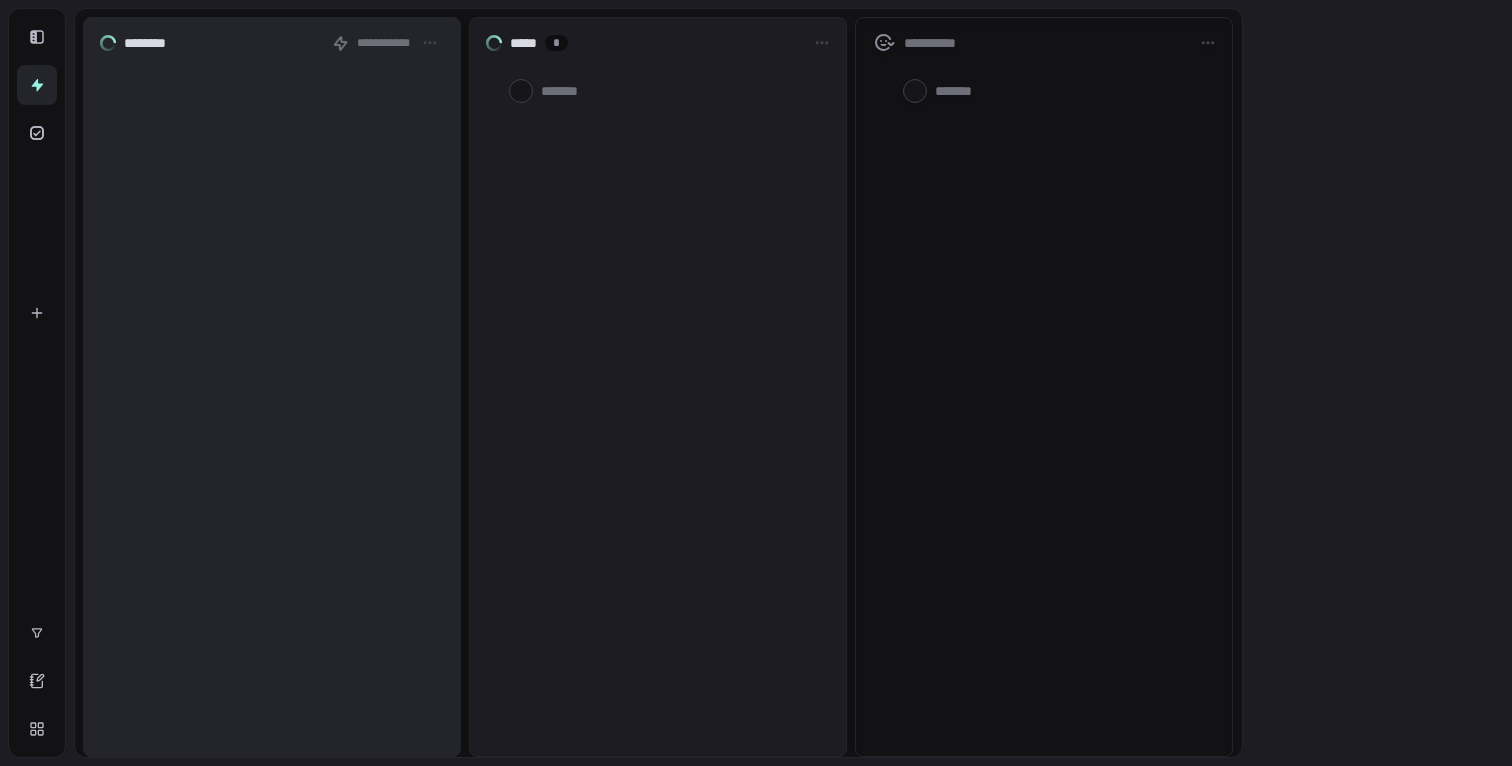 scroll, scrollTop: 0, scrollLeft: 0, axis: both 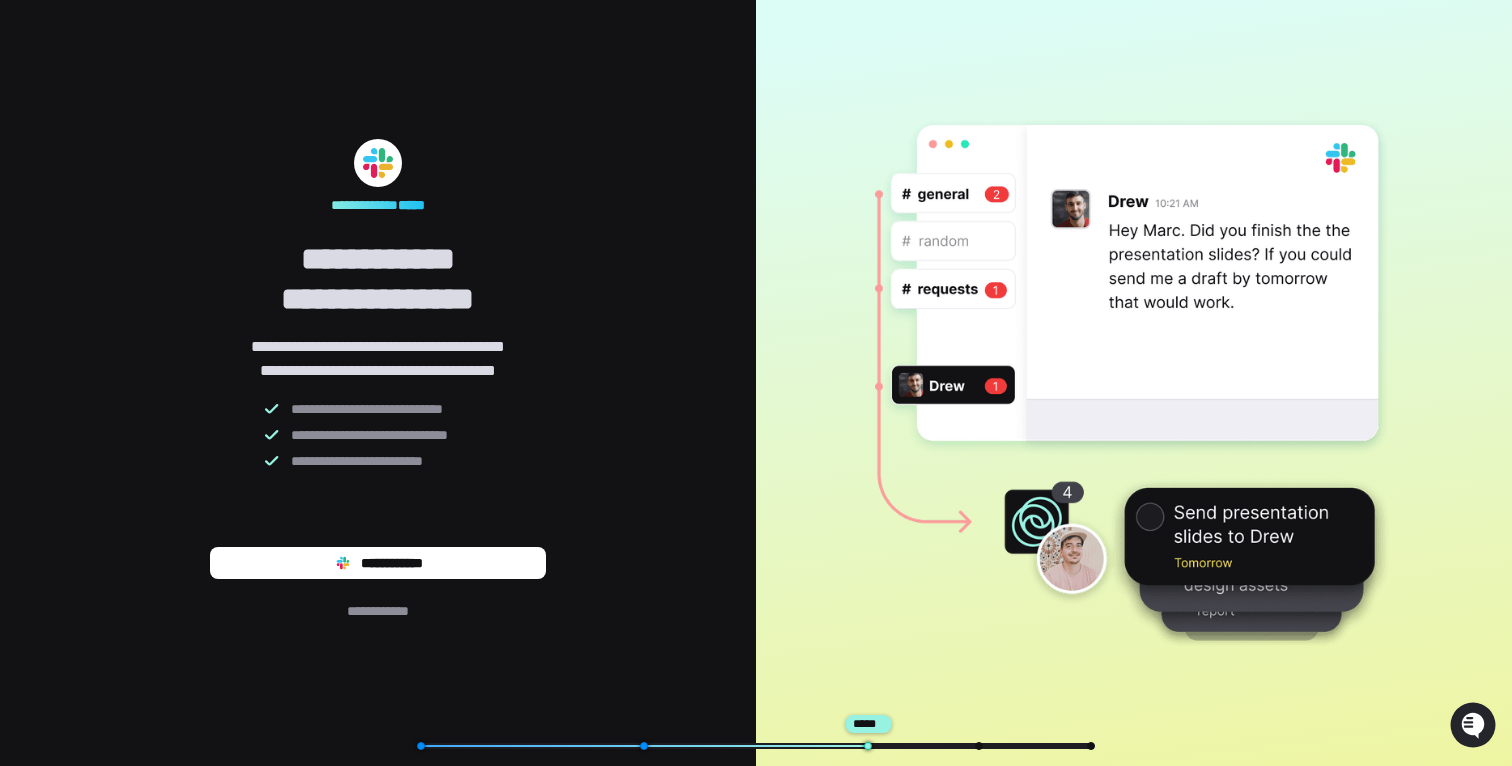type on "*" 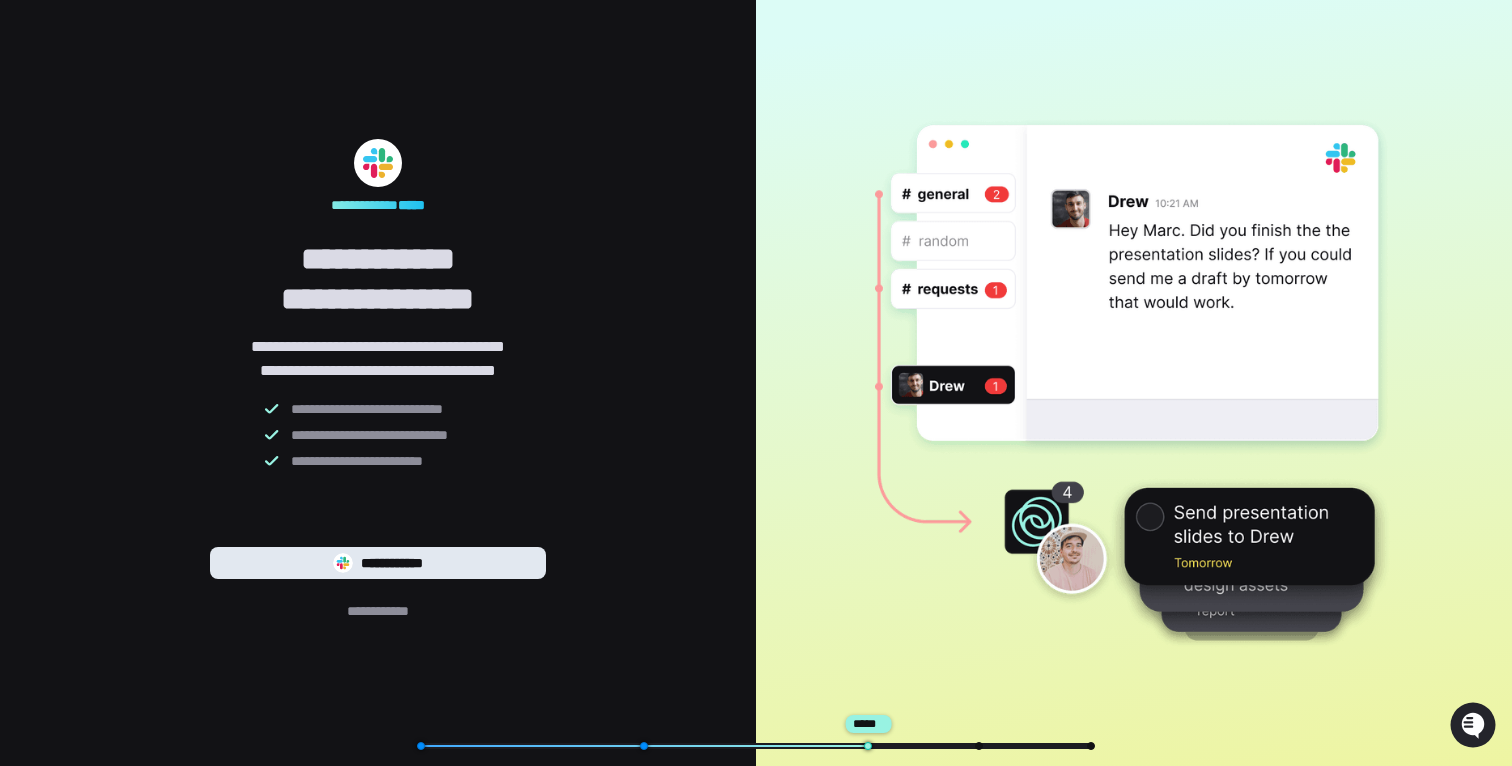 click on "**********" at bounding box center [378, 563] 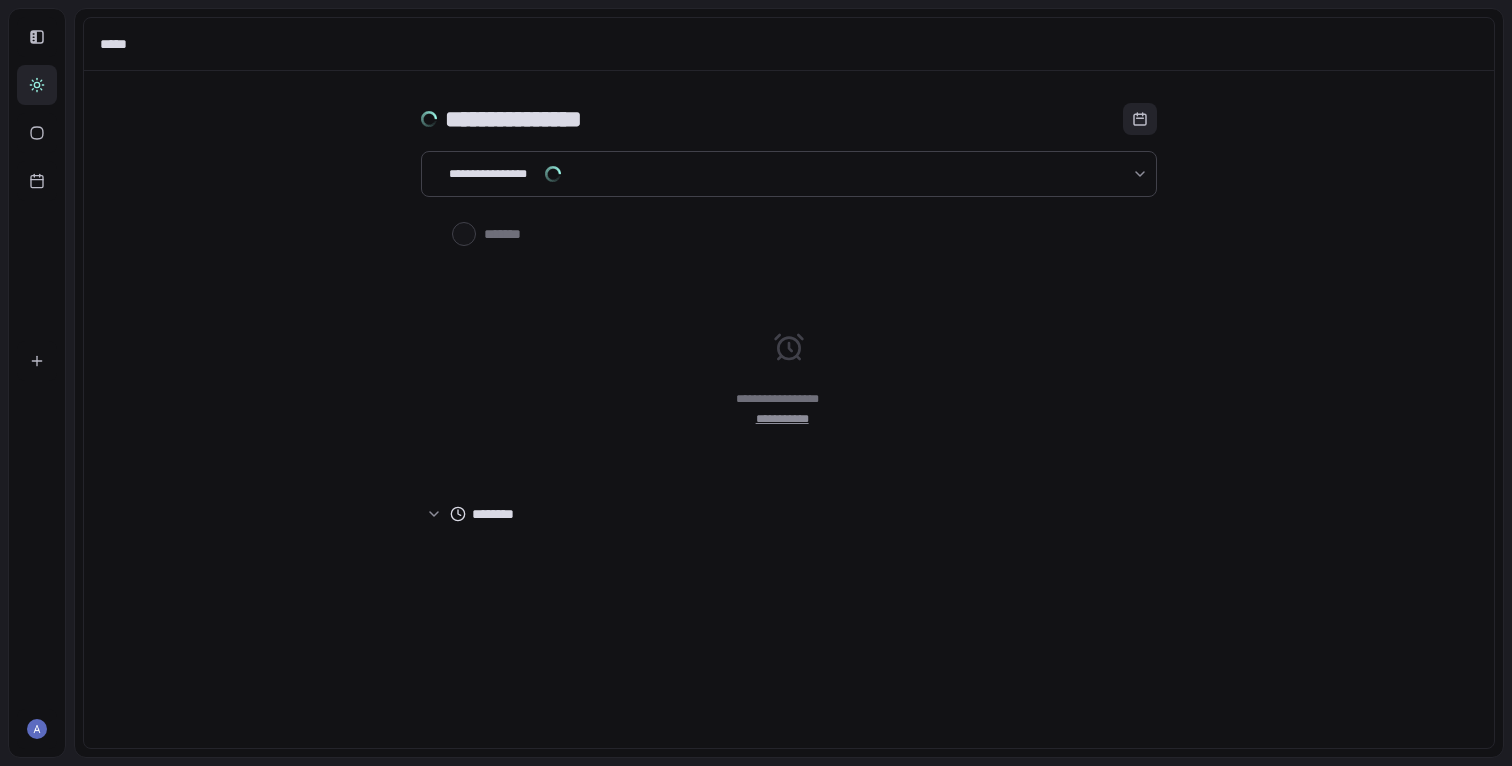 scroll, scrollTop: 0, scrollLeft: 0, axis: both 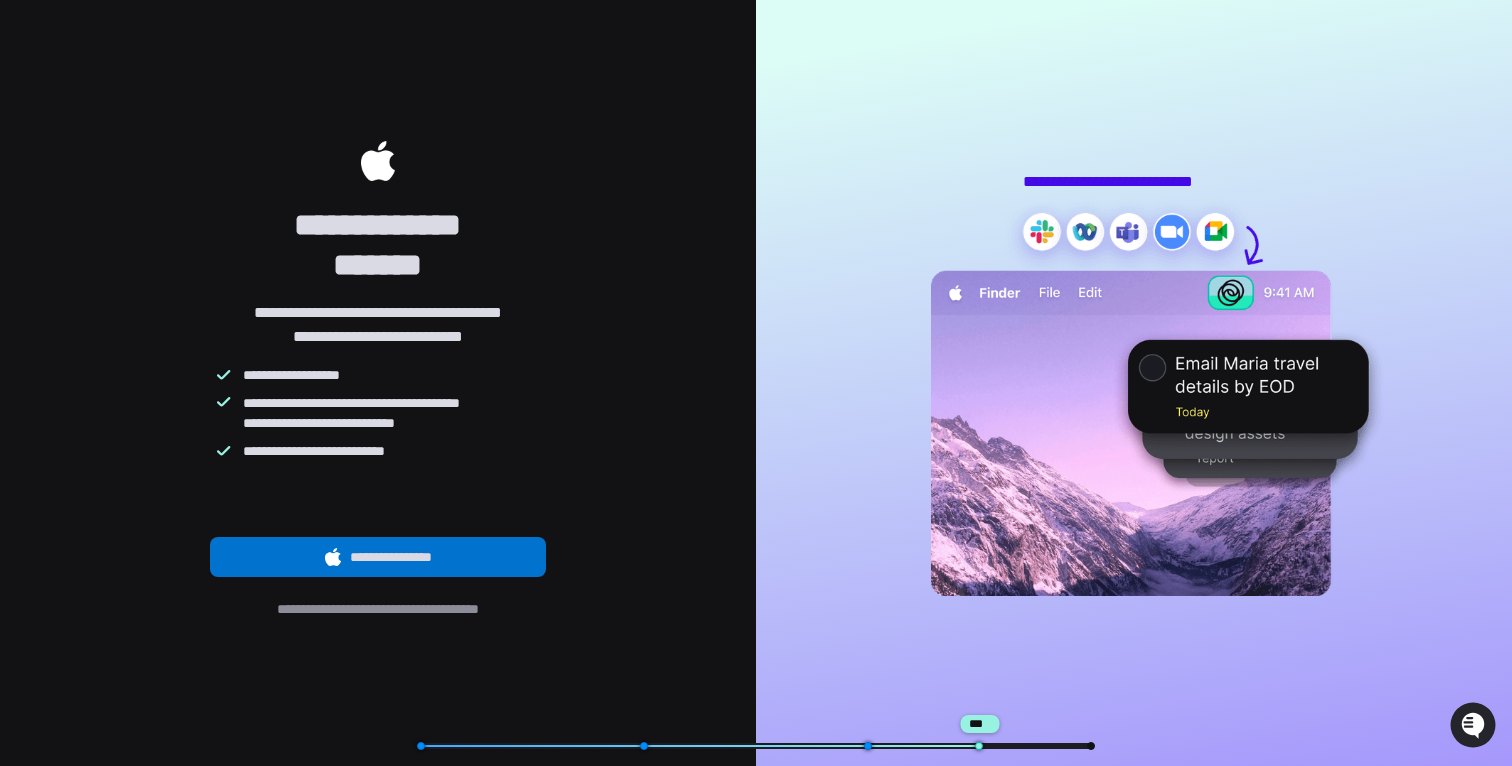 click on "**********" at bounding box center (378, 557) 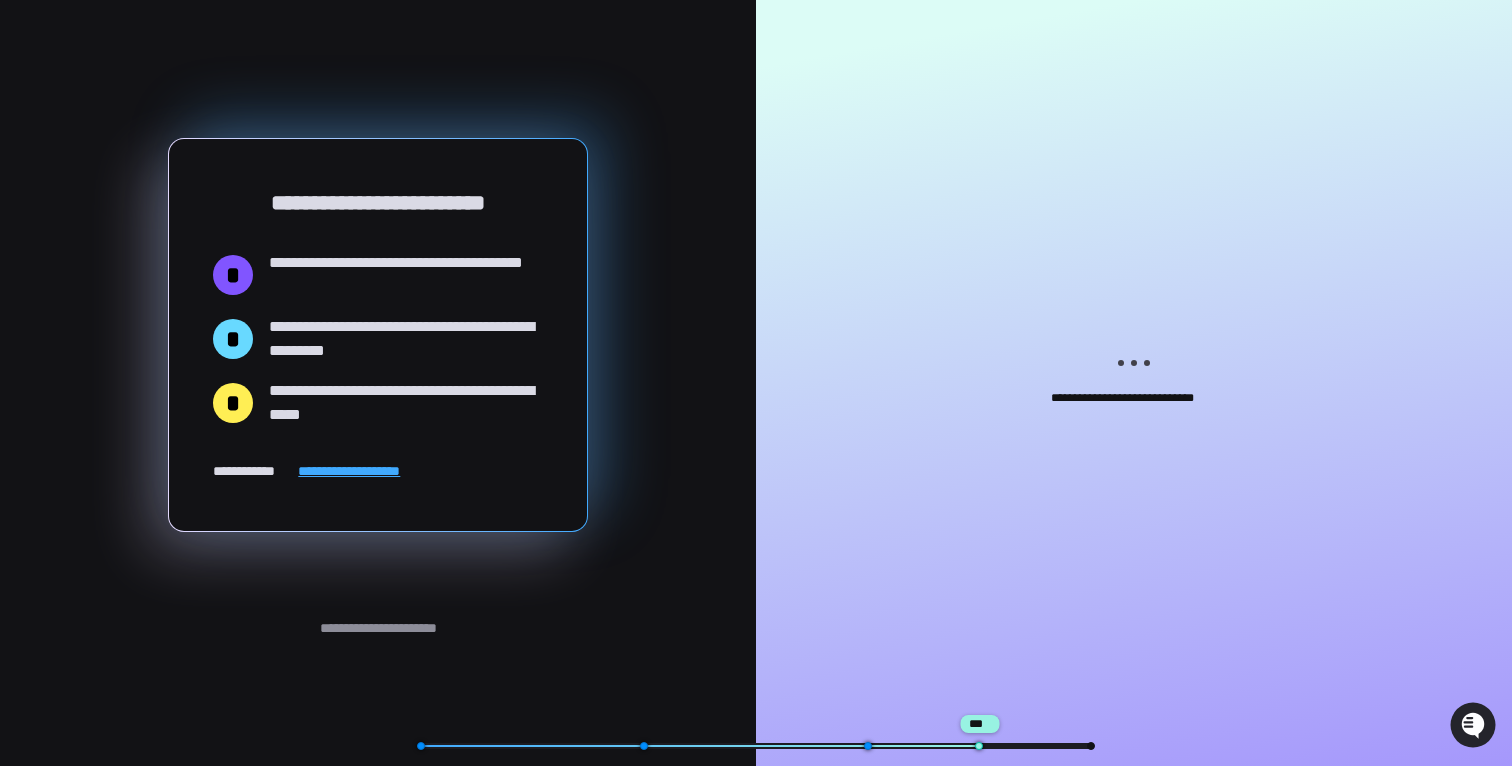 type on "*" 